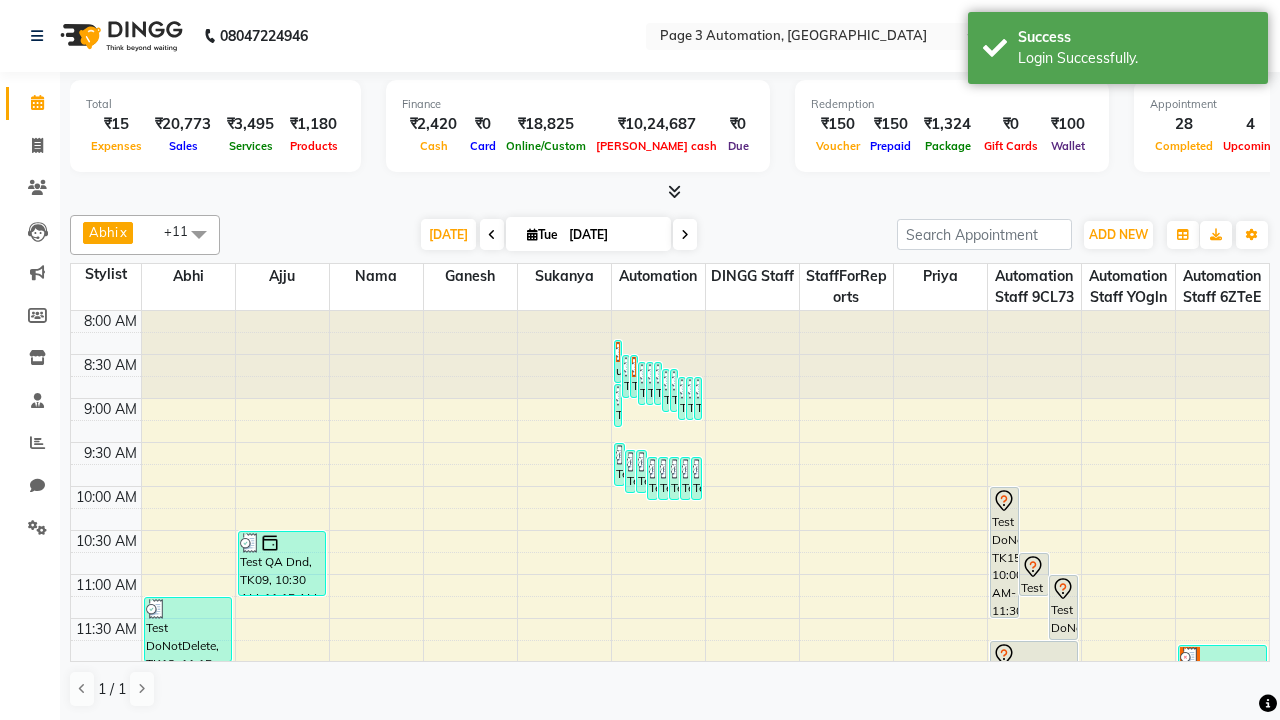 scroll, scrollTop: 0, scrollLeft: 0, axis: both 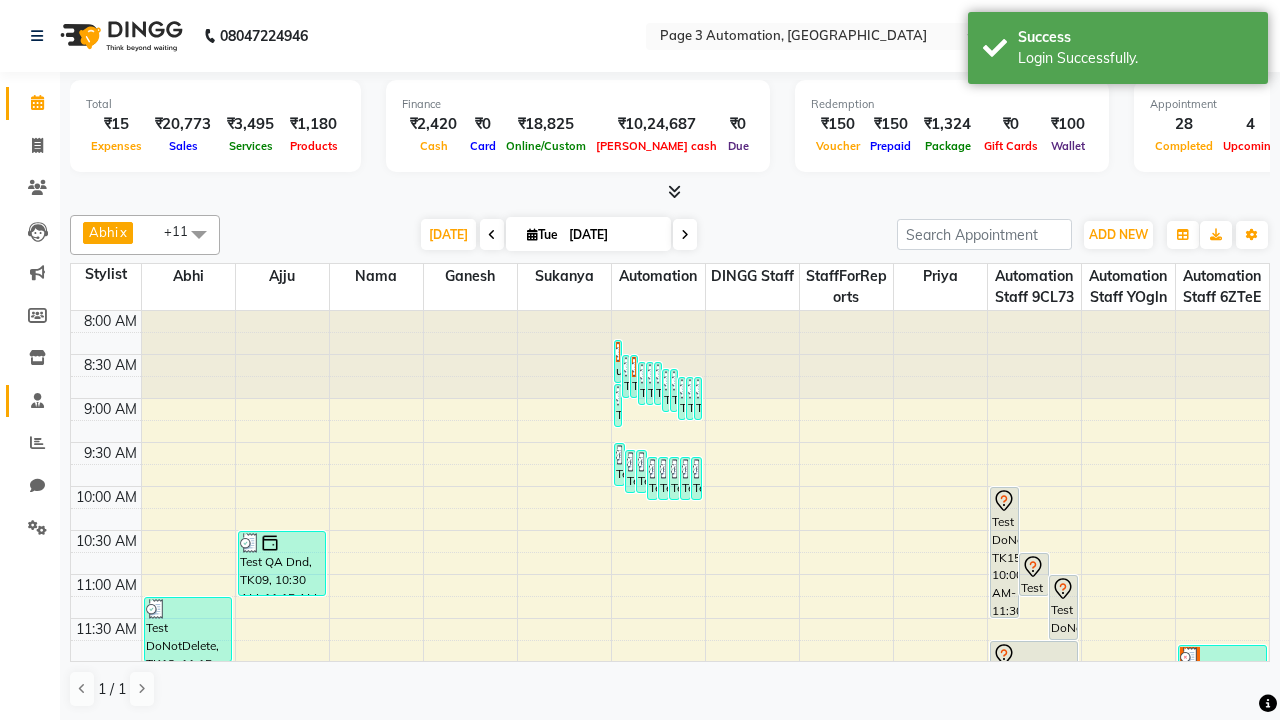 click 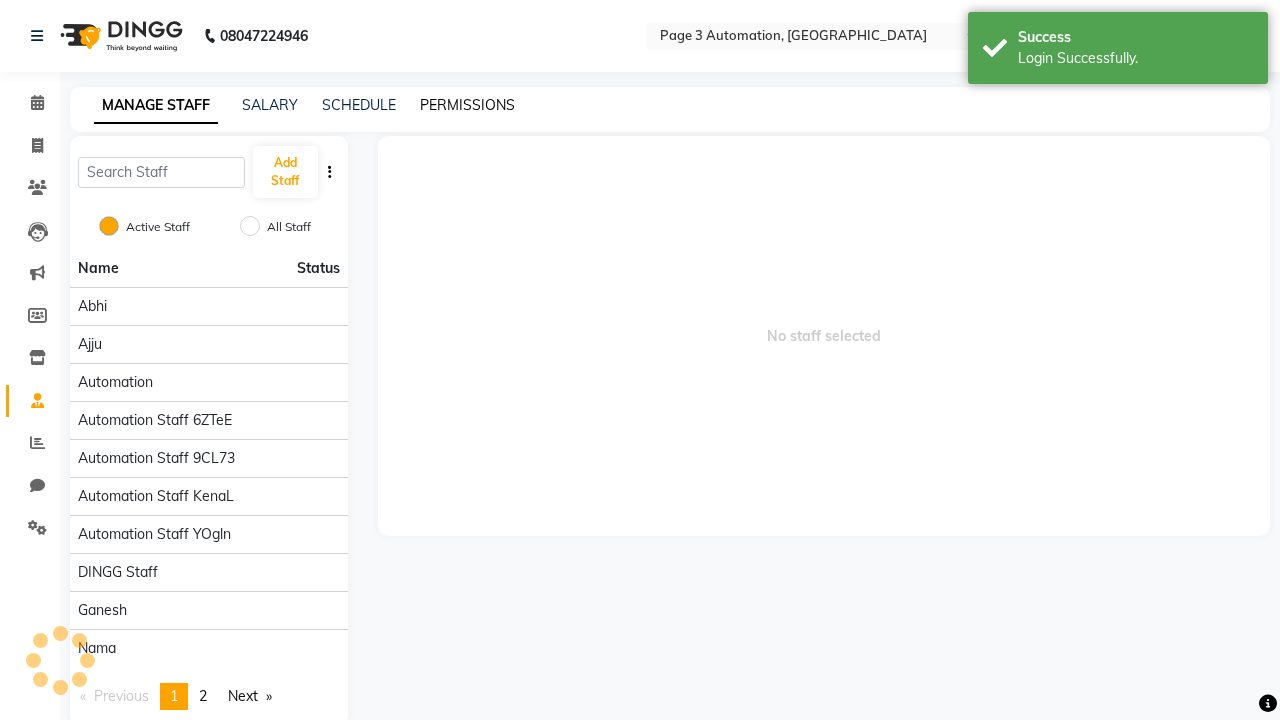 click on "PERMISSIONS" 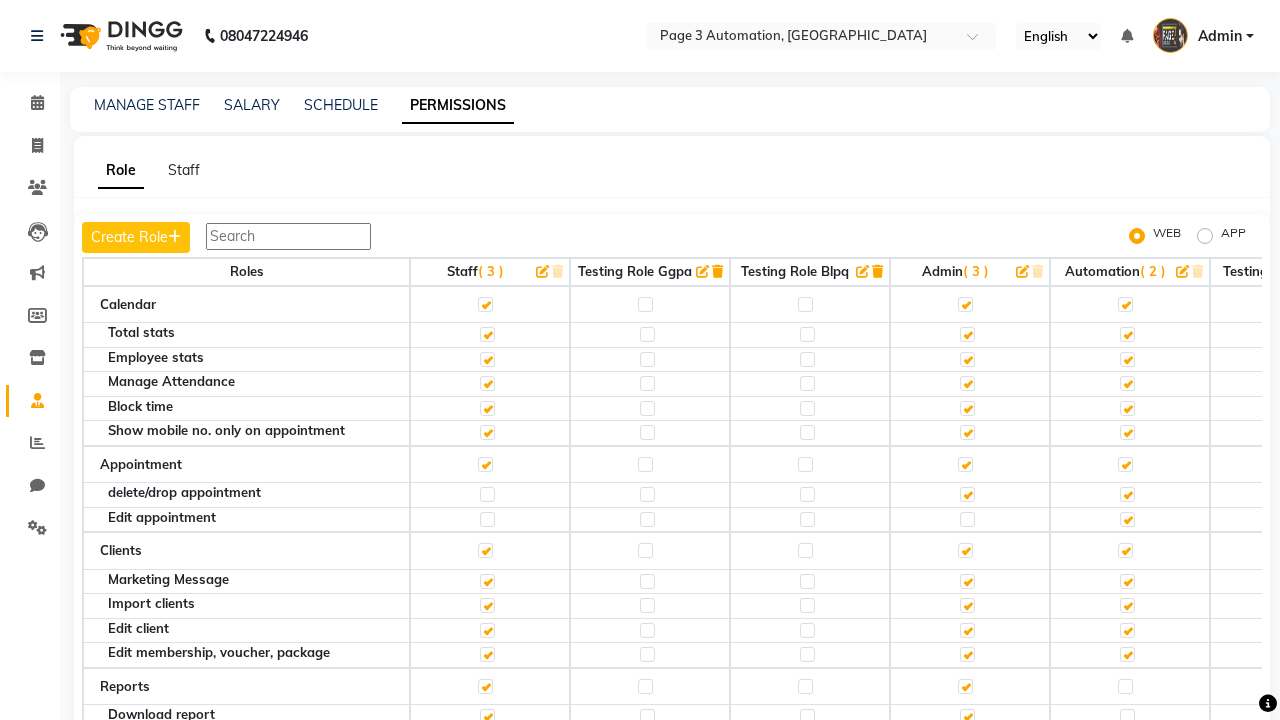 click 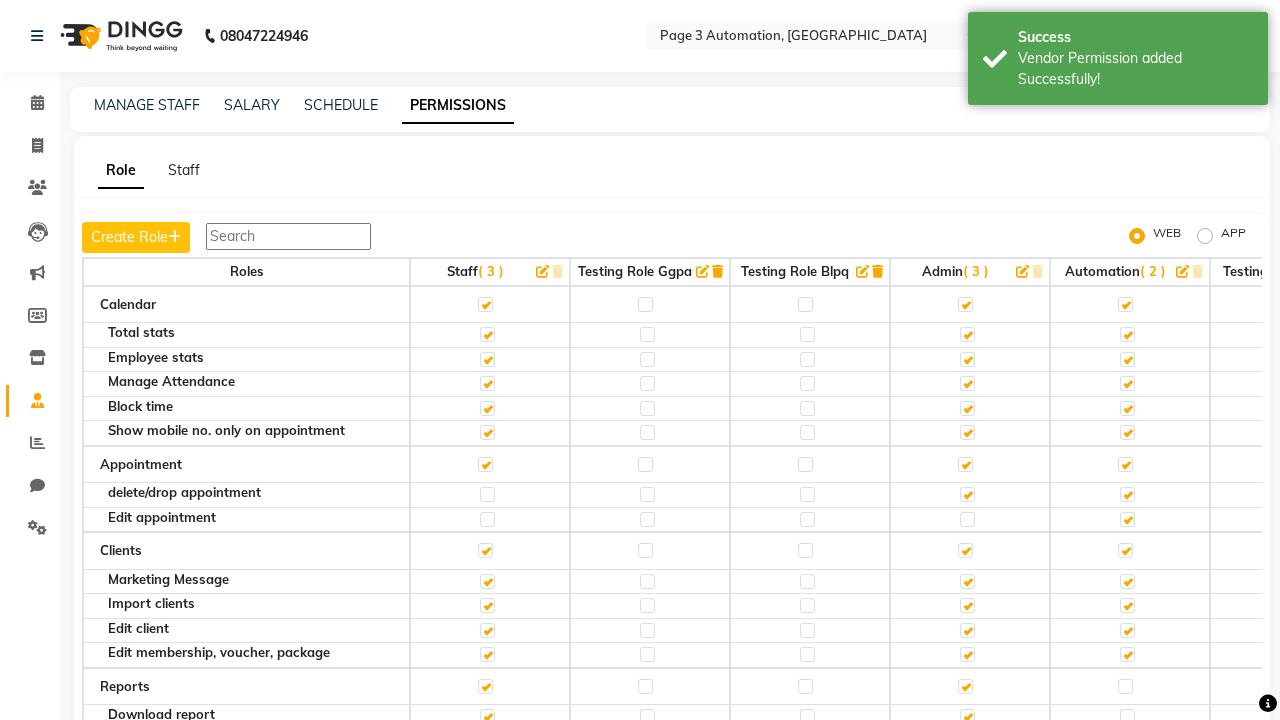 scroll, scrollTop: 1724, scrollLeft: 0, axis: vertical 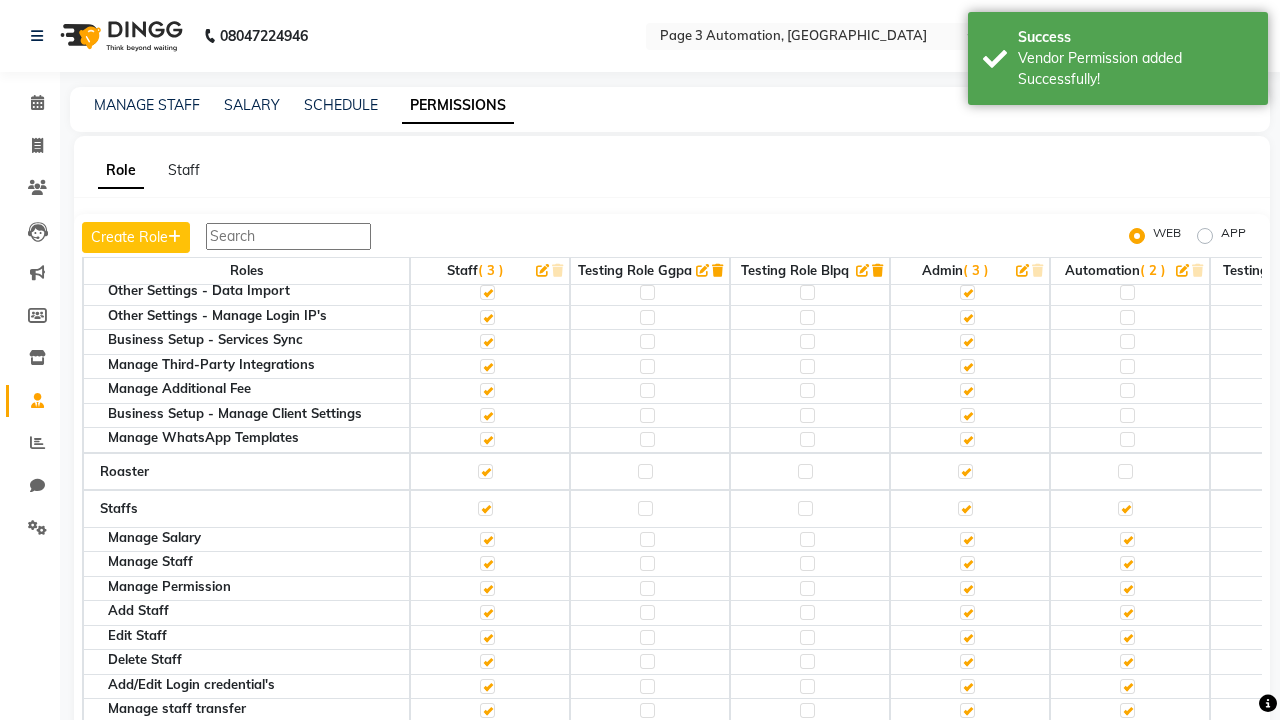 click 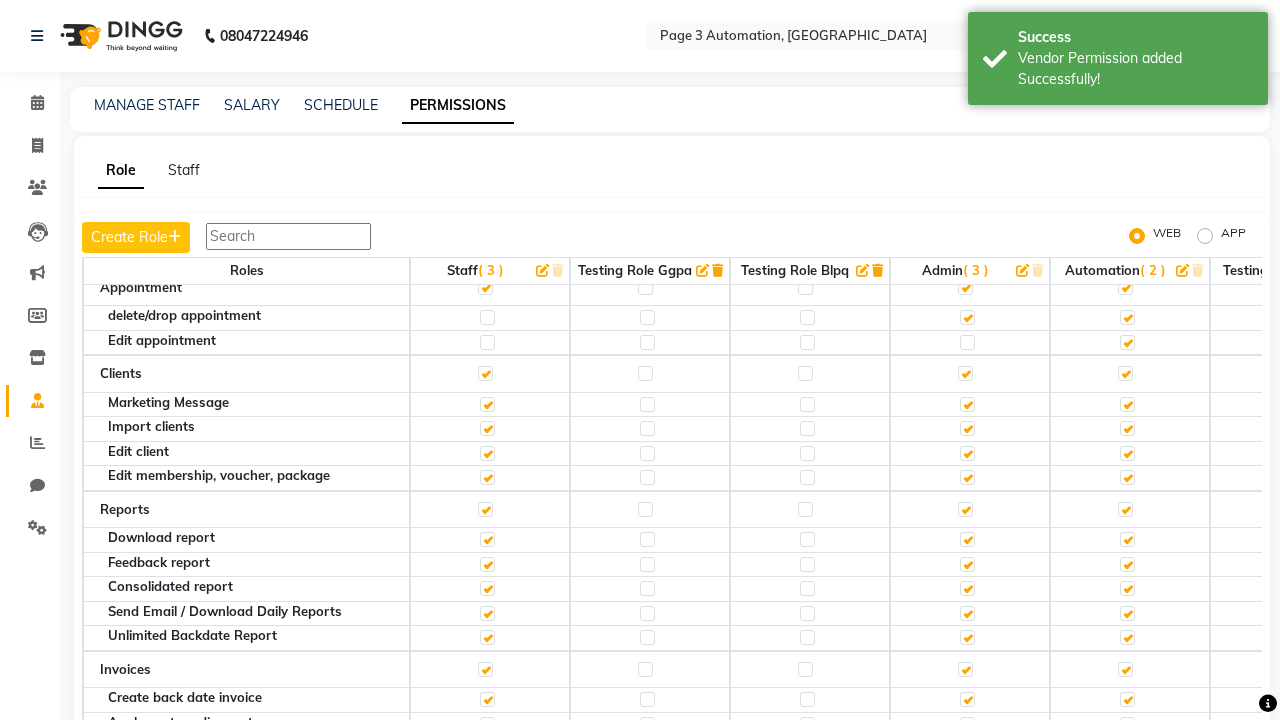click 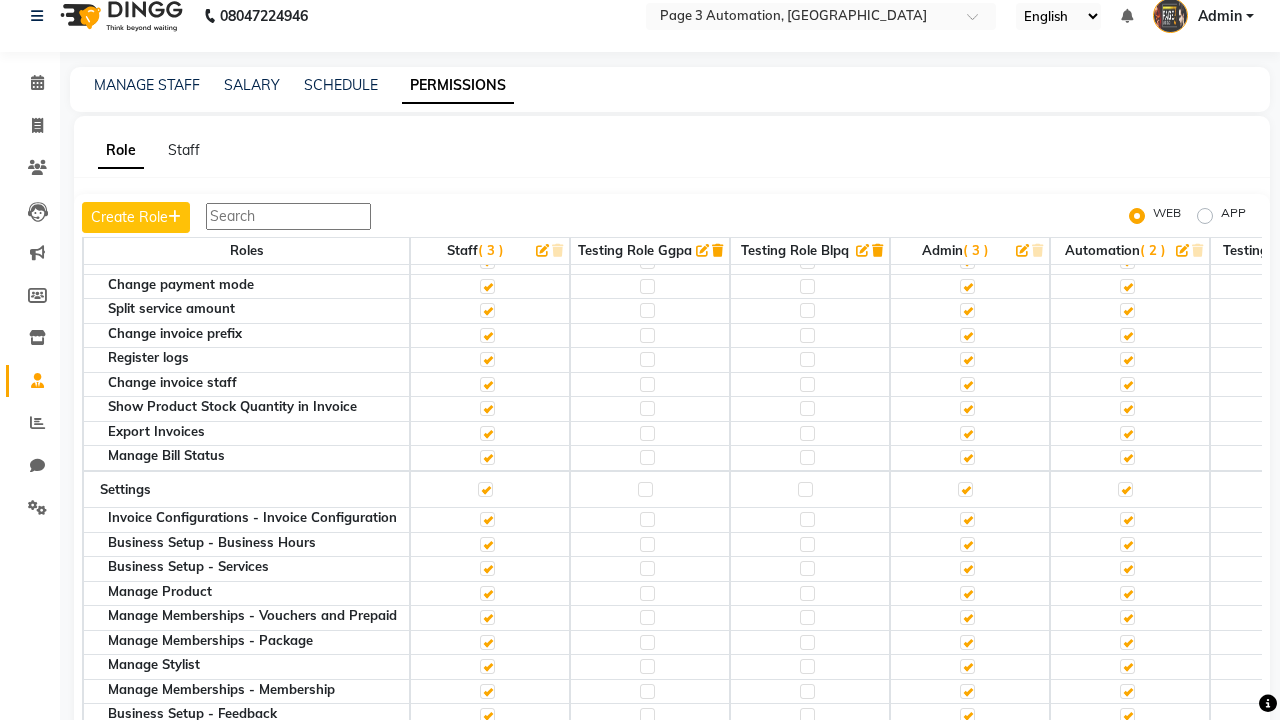 scroll, scrollTop: 19, scrollLeft: 0, axis: vertical 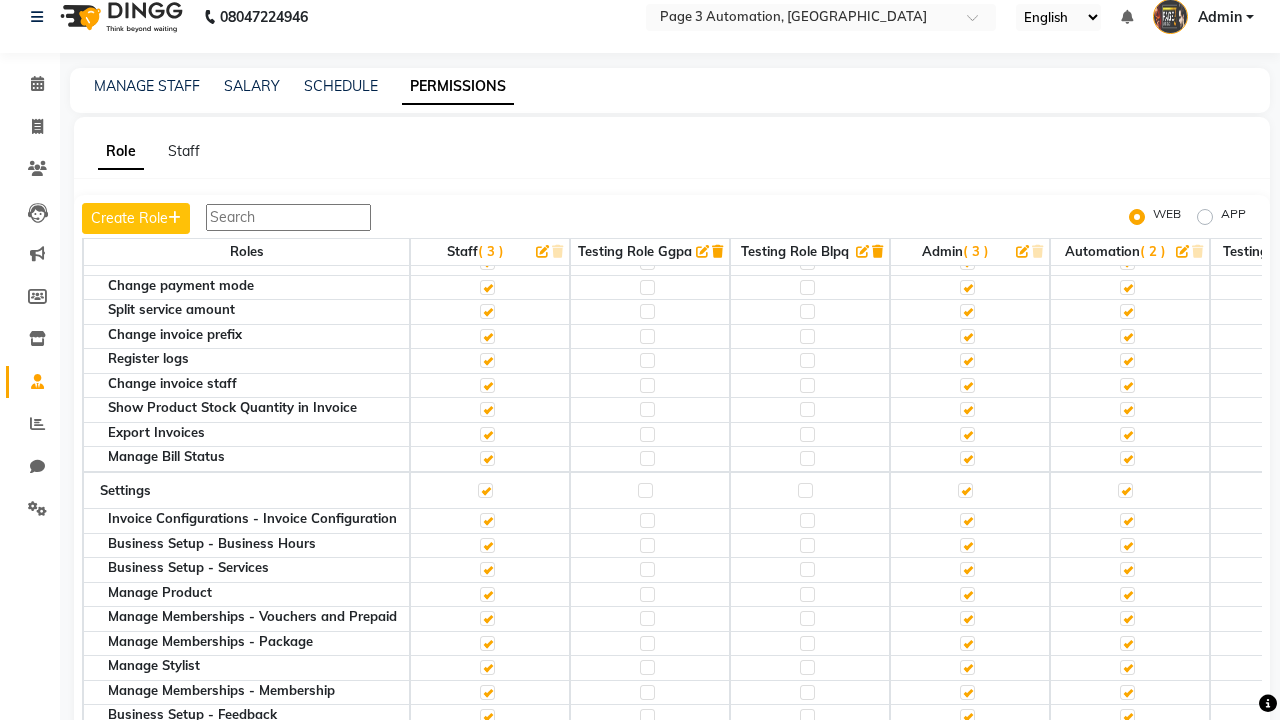 click on "Admin" at bounding box center (1220, 17) 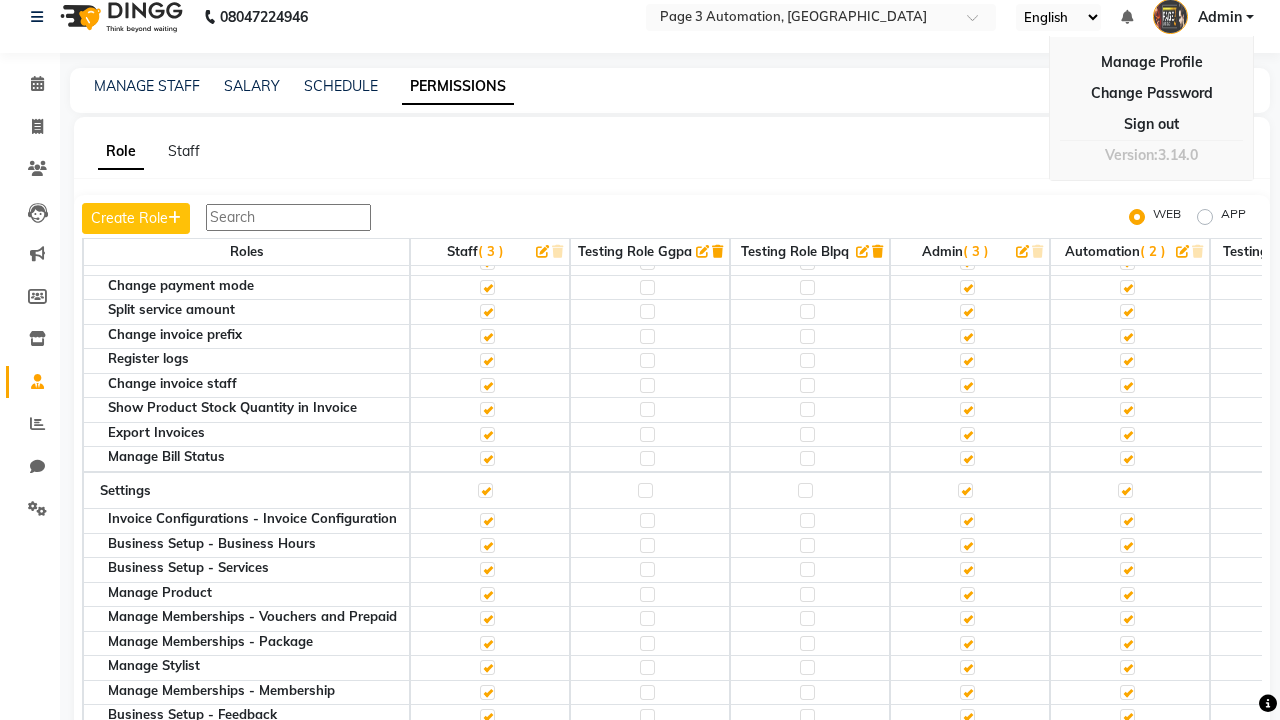 scroll, scrollTop: 0, scrollLeft: 0, axis: both 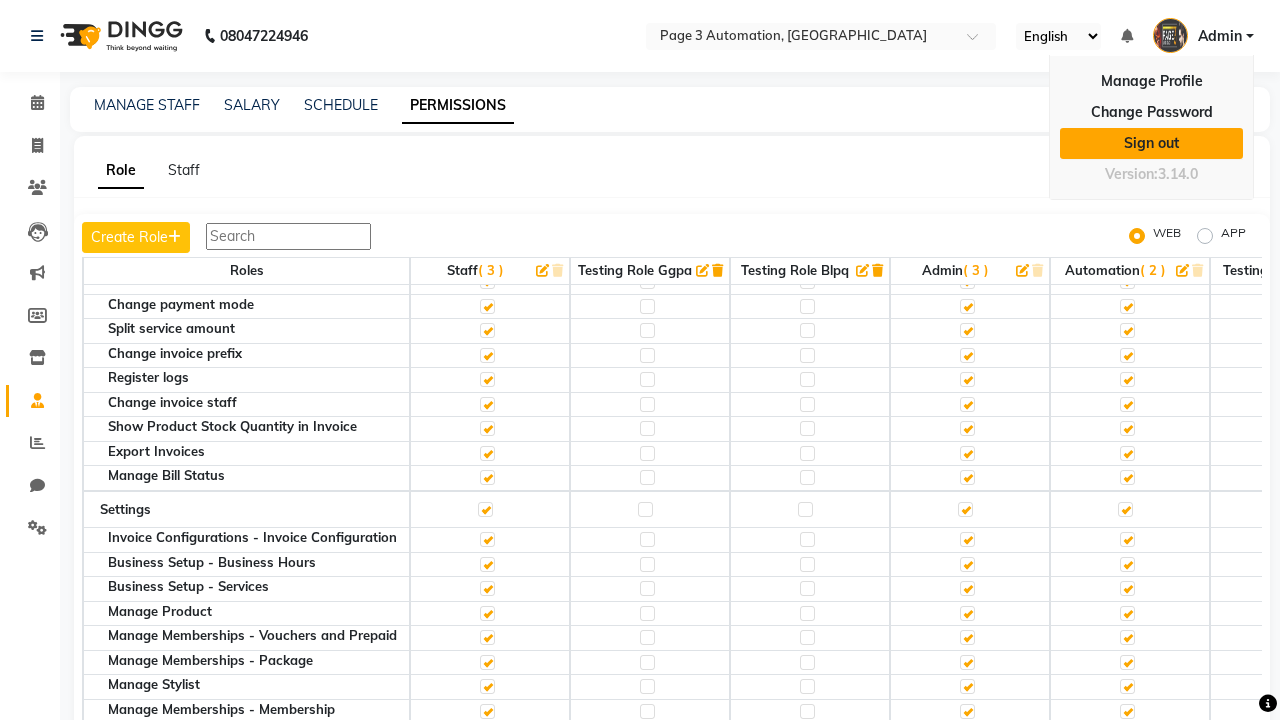 click on "Sign out" at bounding box center (1151, 143) 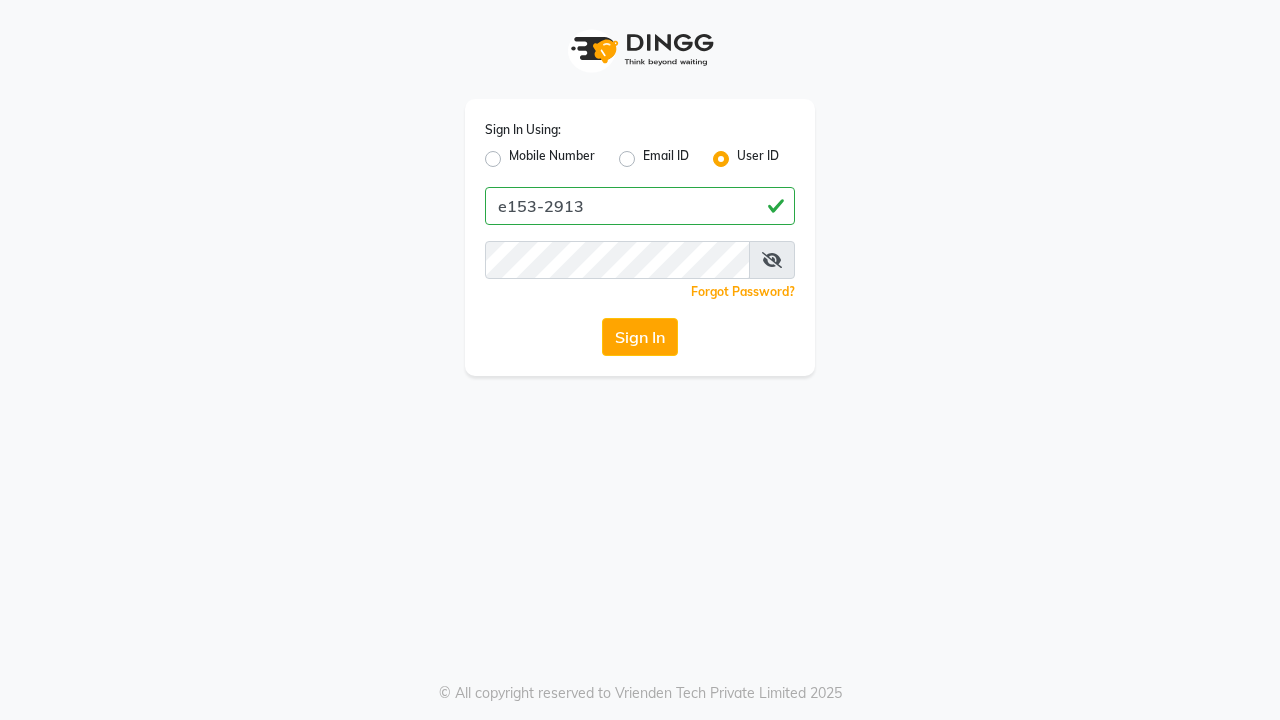 scroll, scrollTop: 0, scrollLeft: 0, axis: both 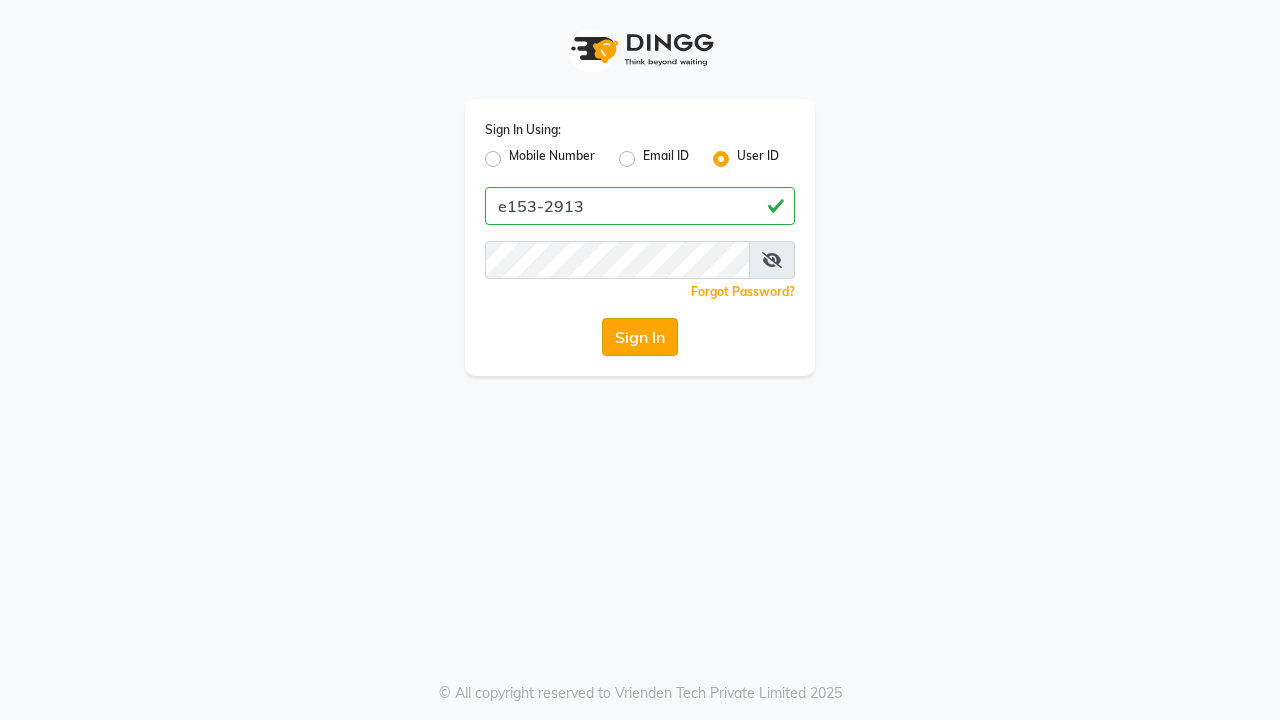 click on "Sign In" 